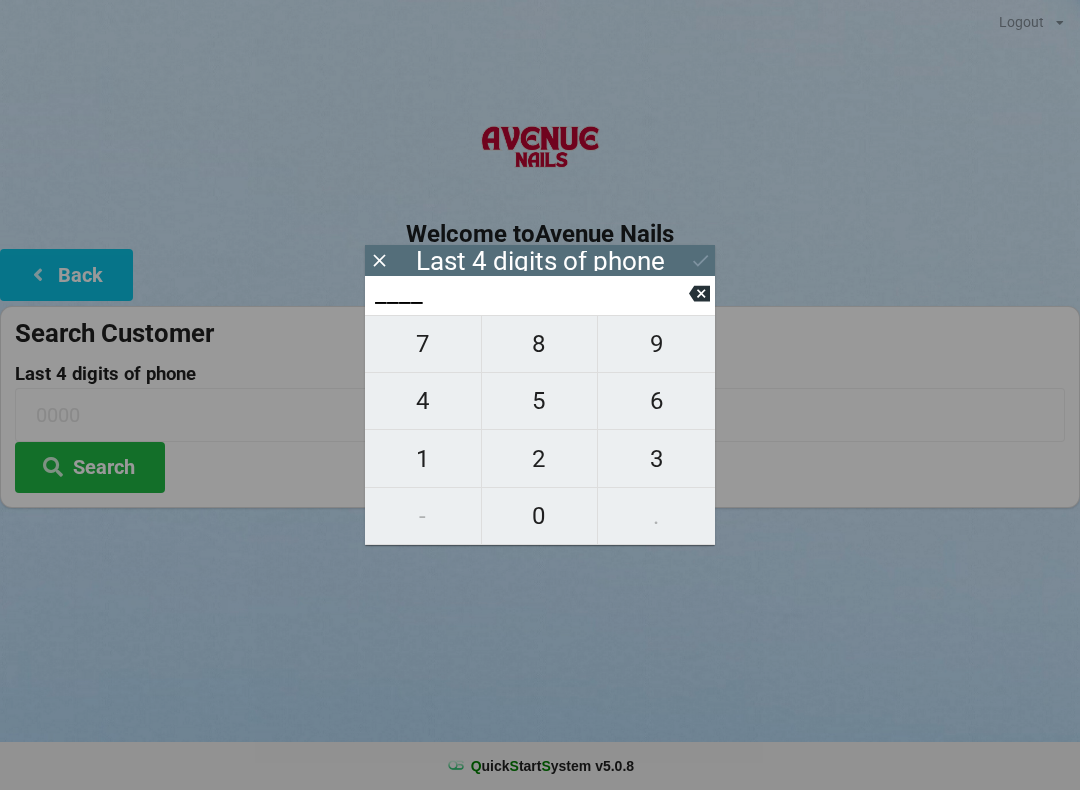 scroll, scrollTop: 0, scrollLeft: 0, axis: both 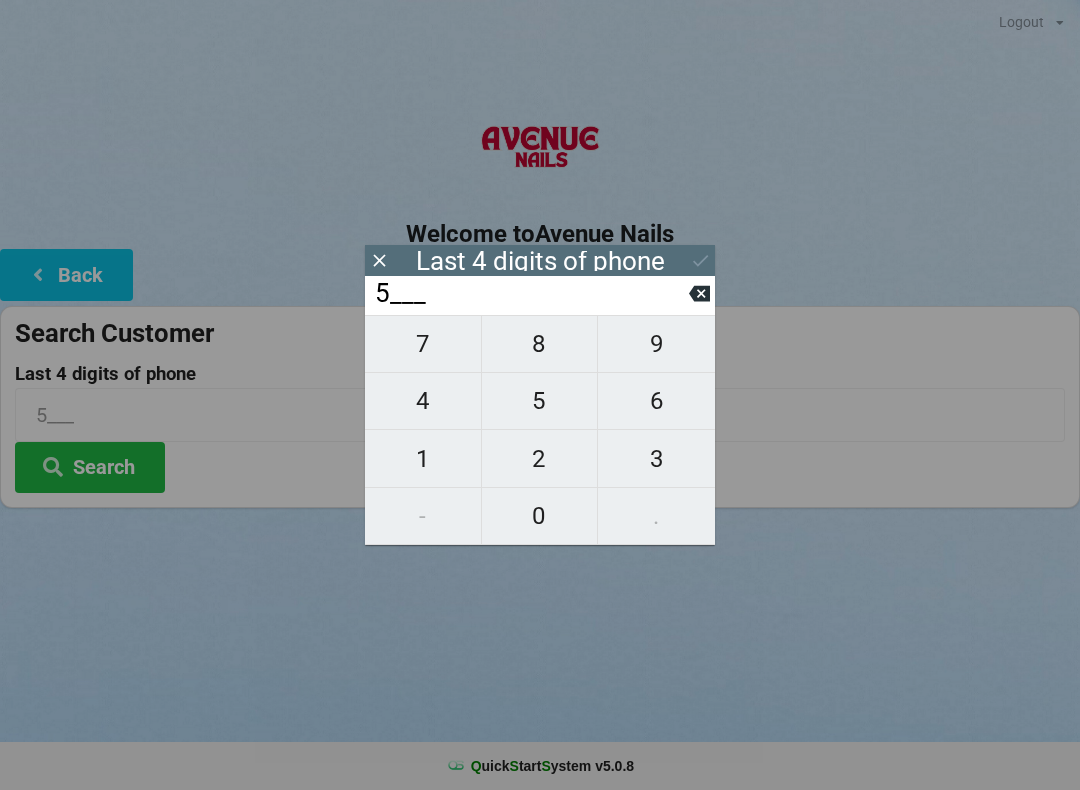 click on "0" at bounding box center [540, 516] 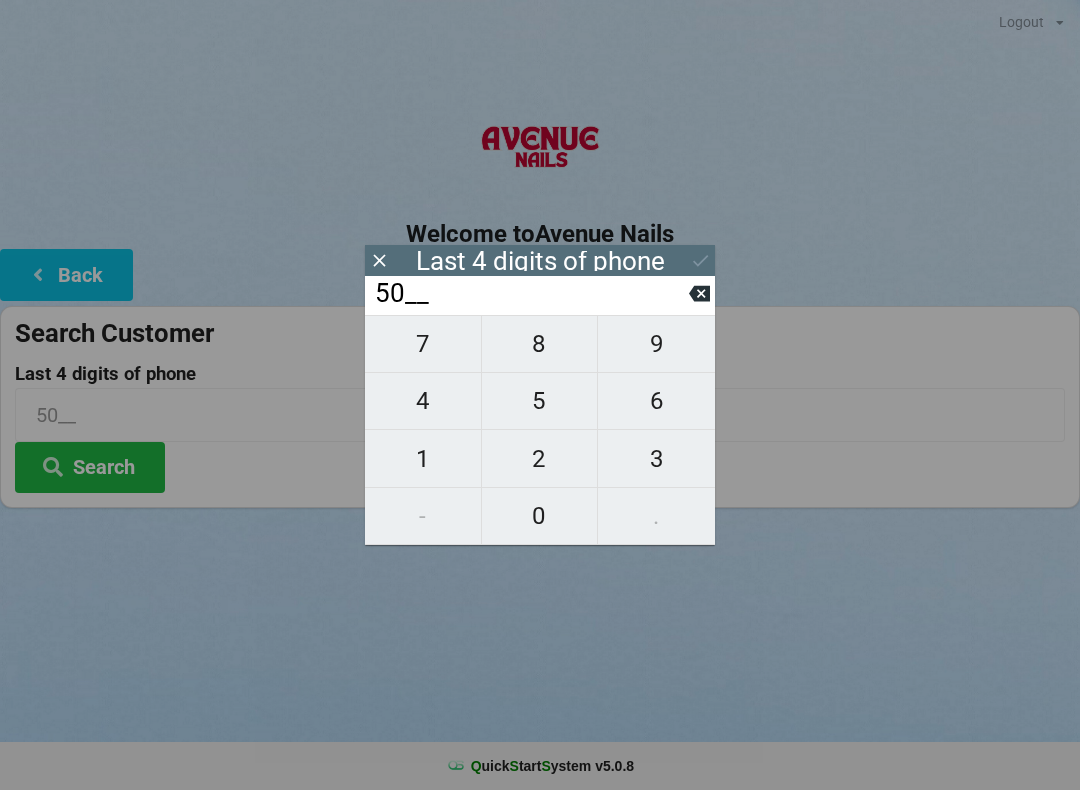 click 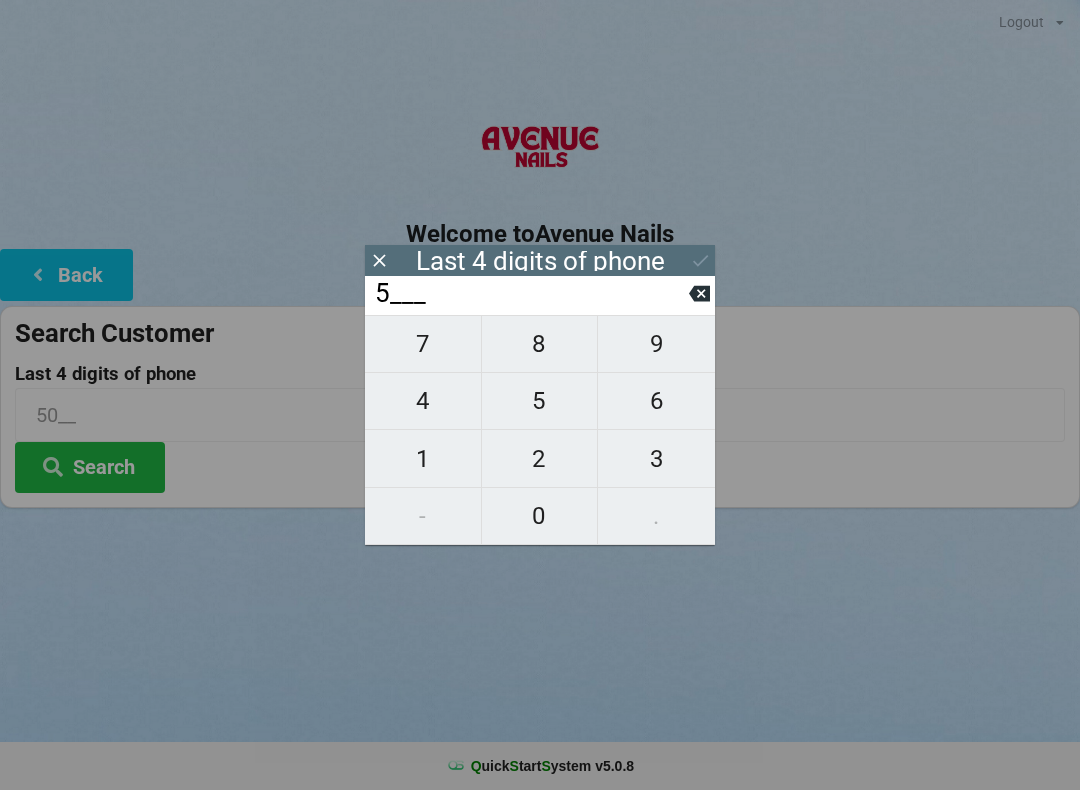 click on "7" at bounding box center (423, 344) 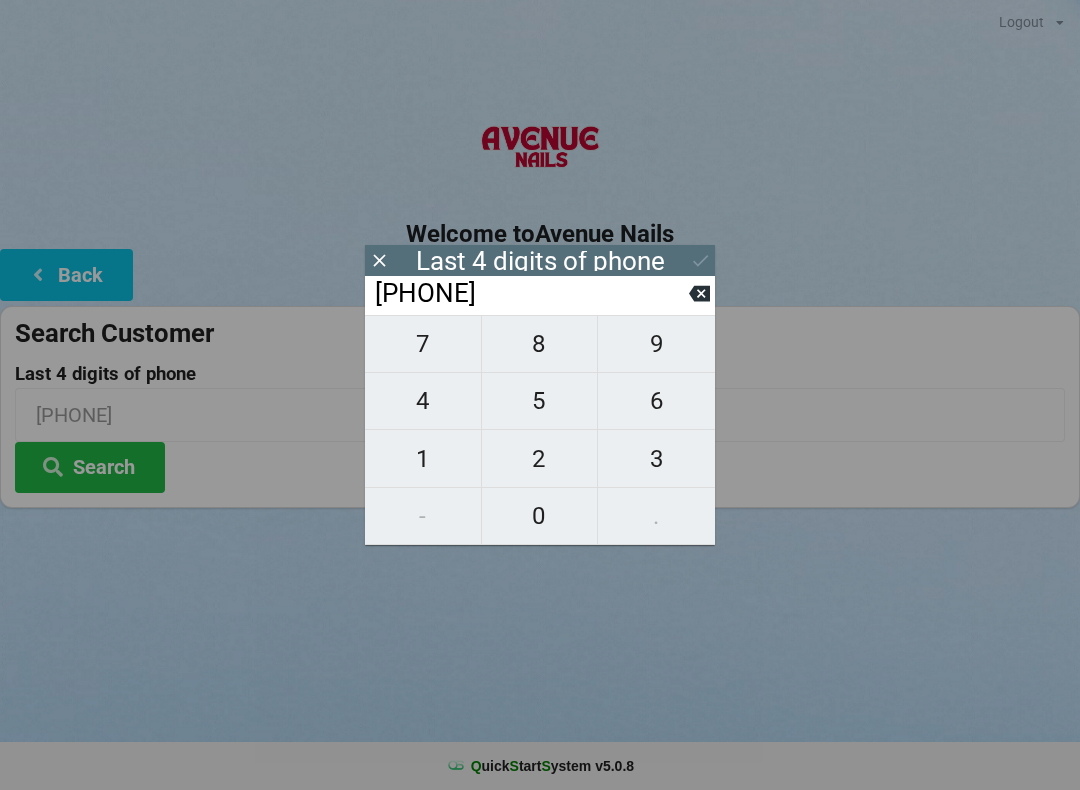 click on "0" at bounding box center (540, 516) 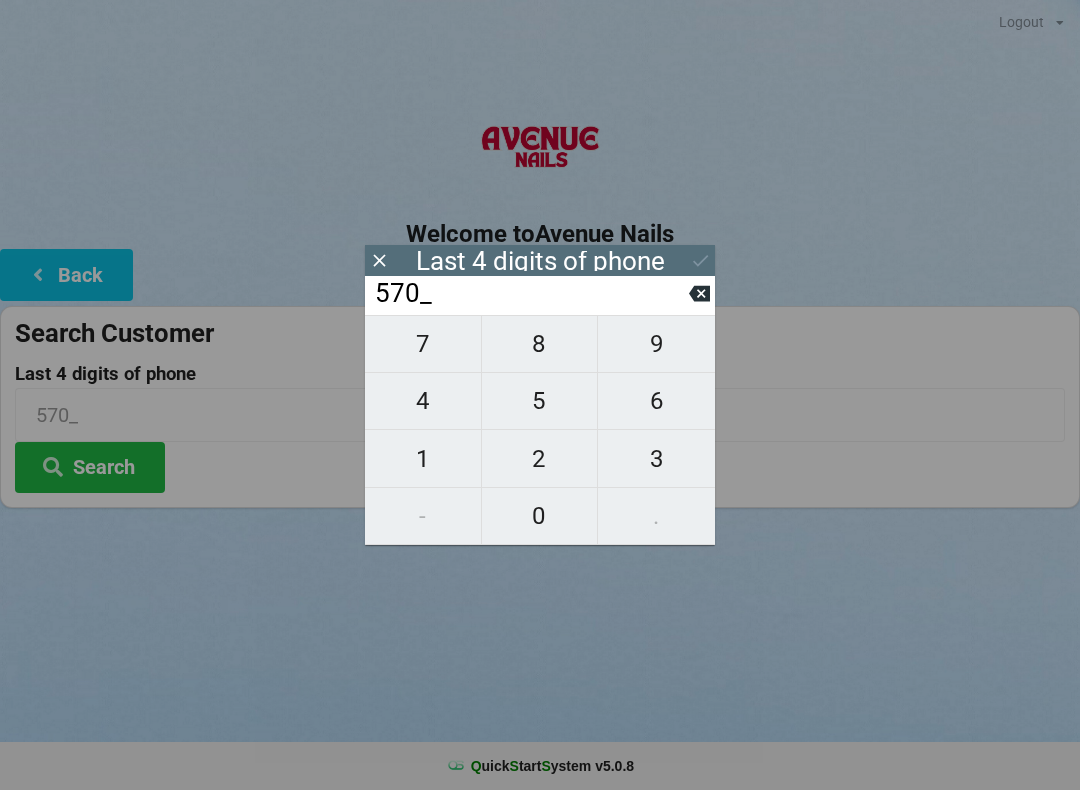 click on "9" at bounding box center (656, 344) 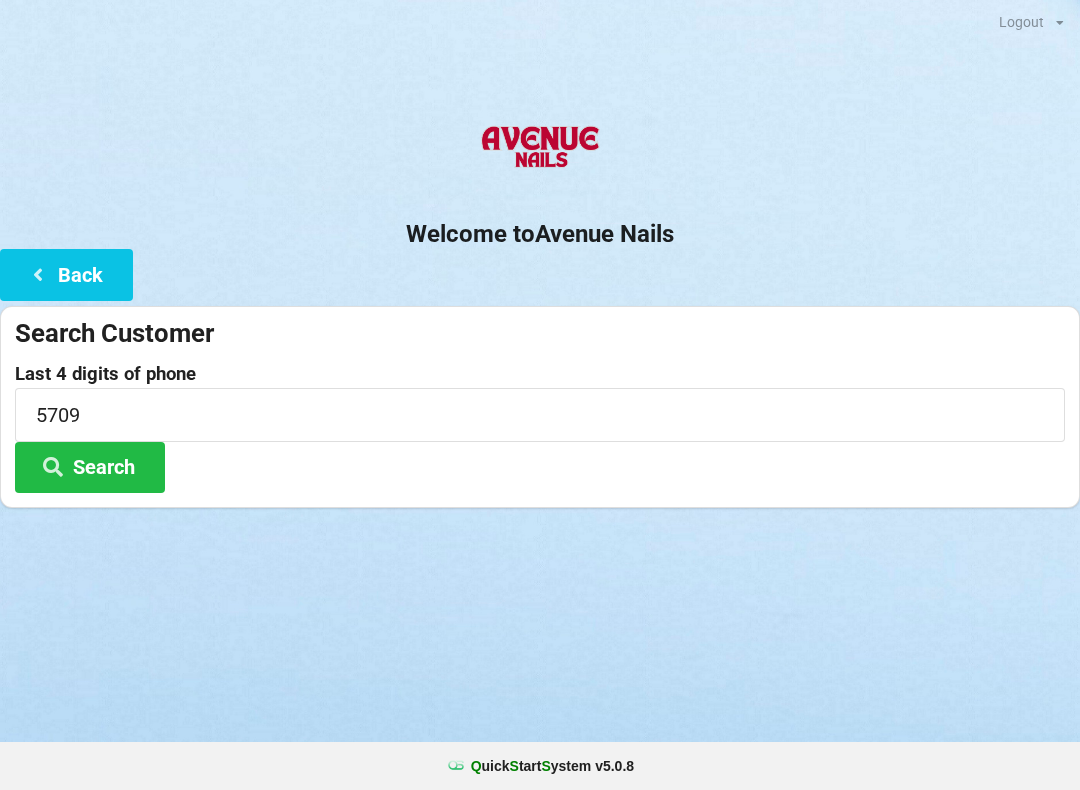 click on "Search" at bounding box center (90, 467) 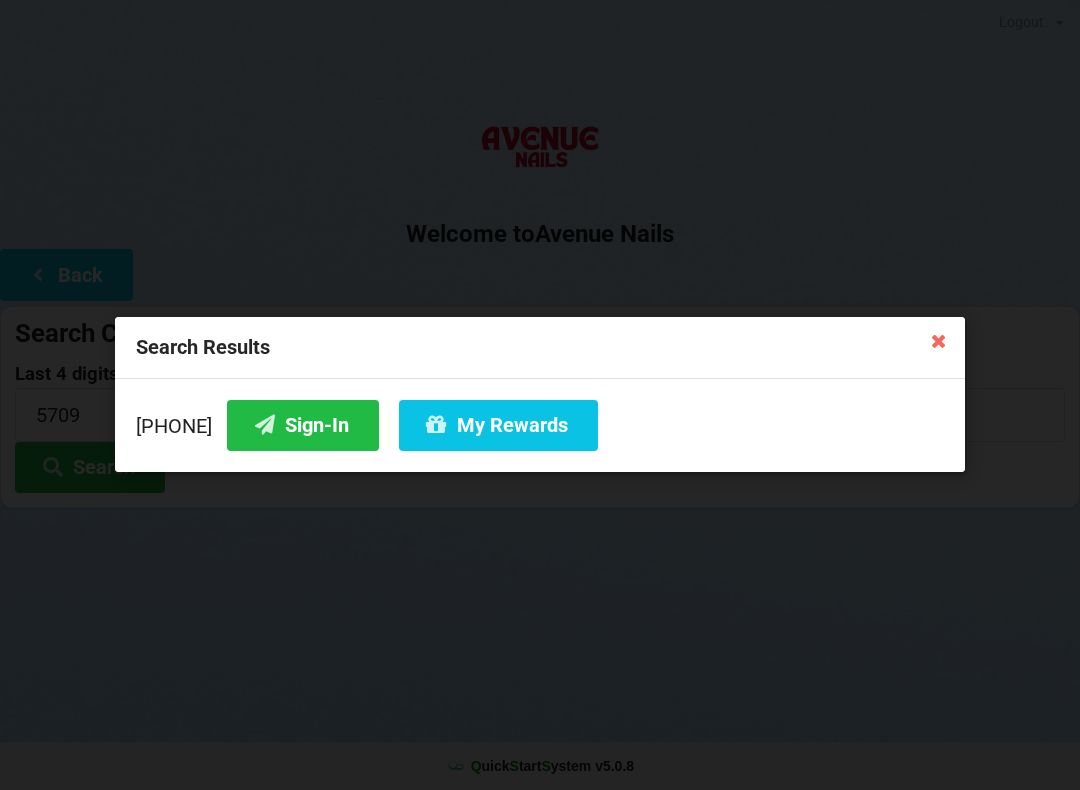 click on "My Rewards" at bounding box center (498, 425) 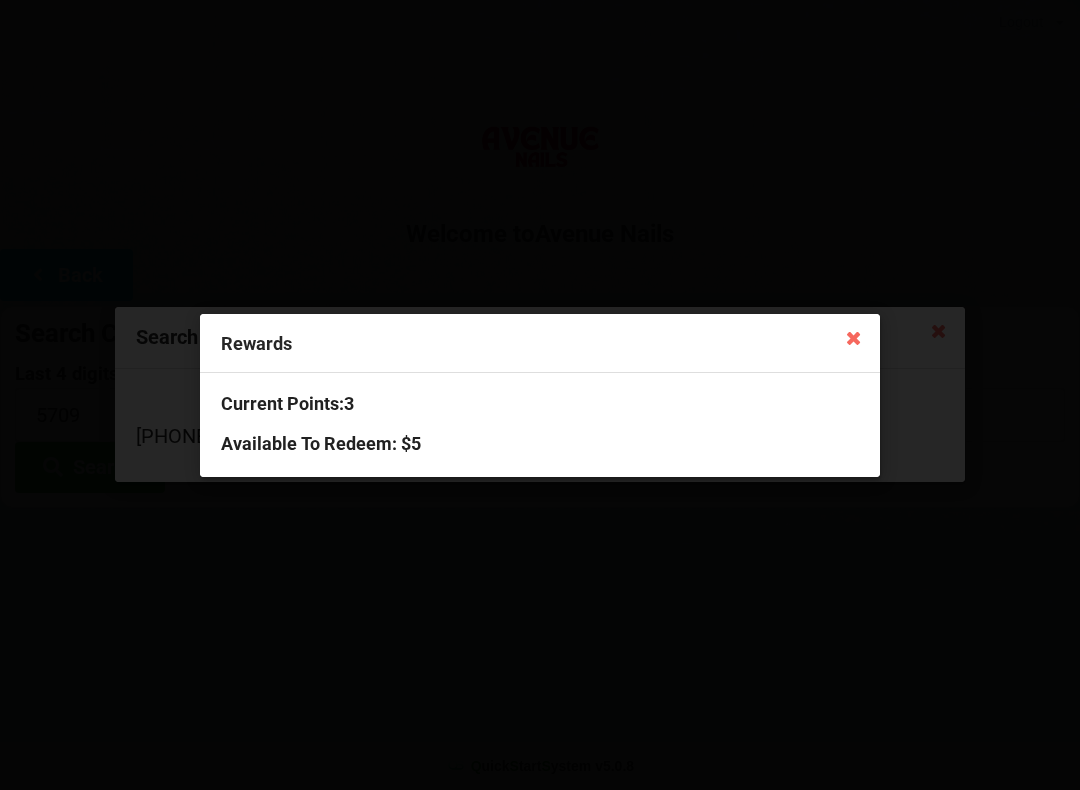 click at bounding box center [854, 337] 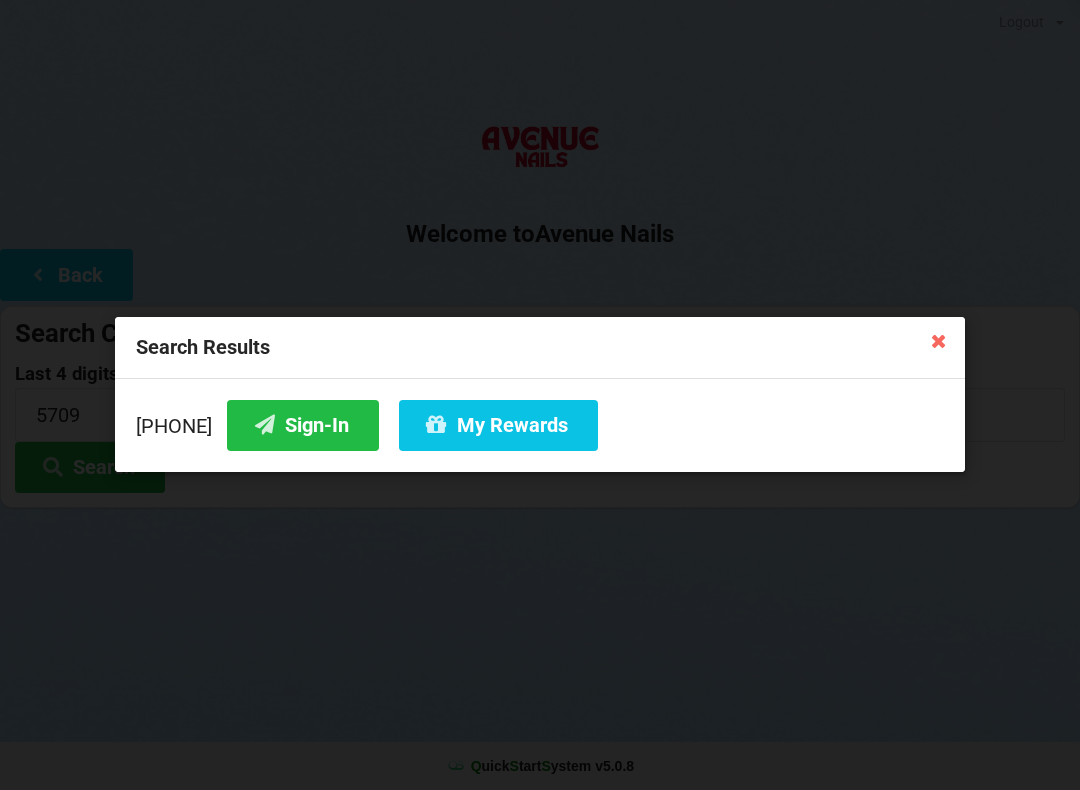 click on "Sign-In" at bounding box center (303, 425) 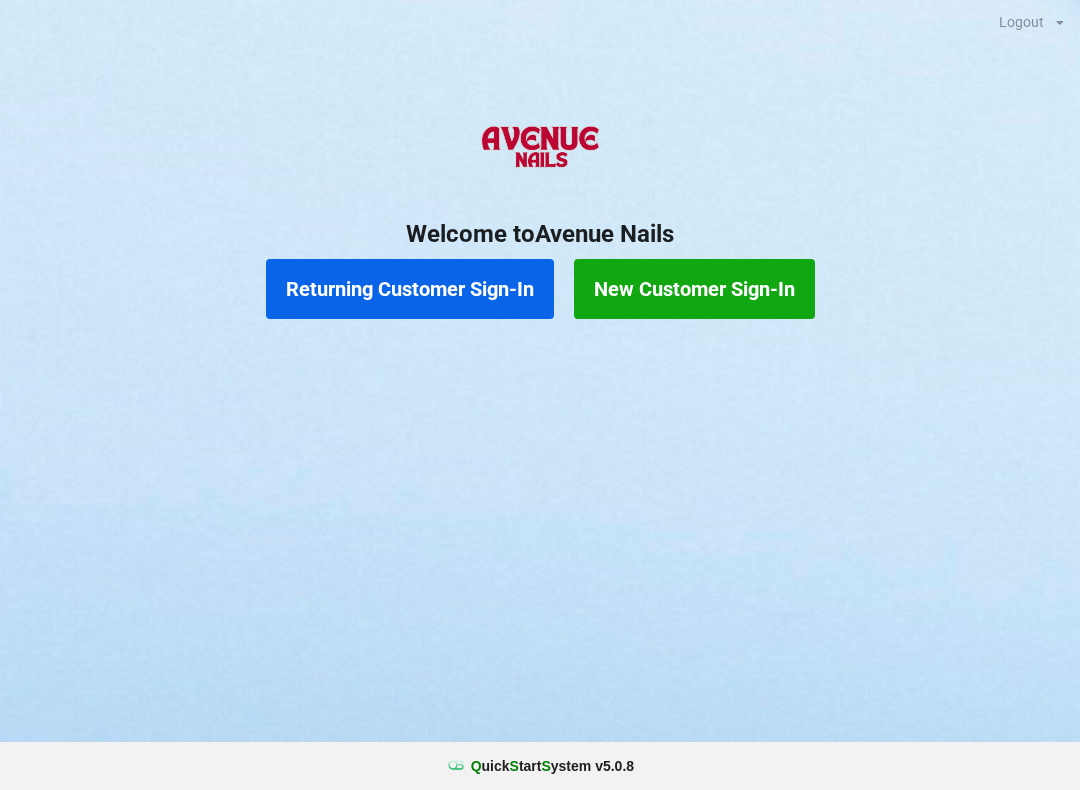 click on "Returning Customer Sign-In" at bounding box center (410, 289) 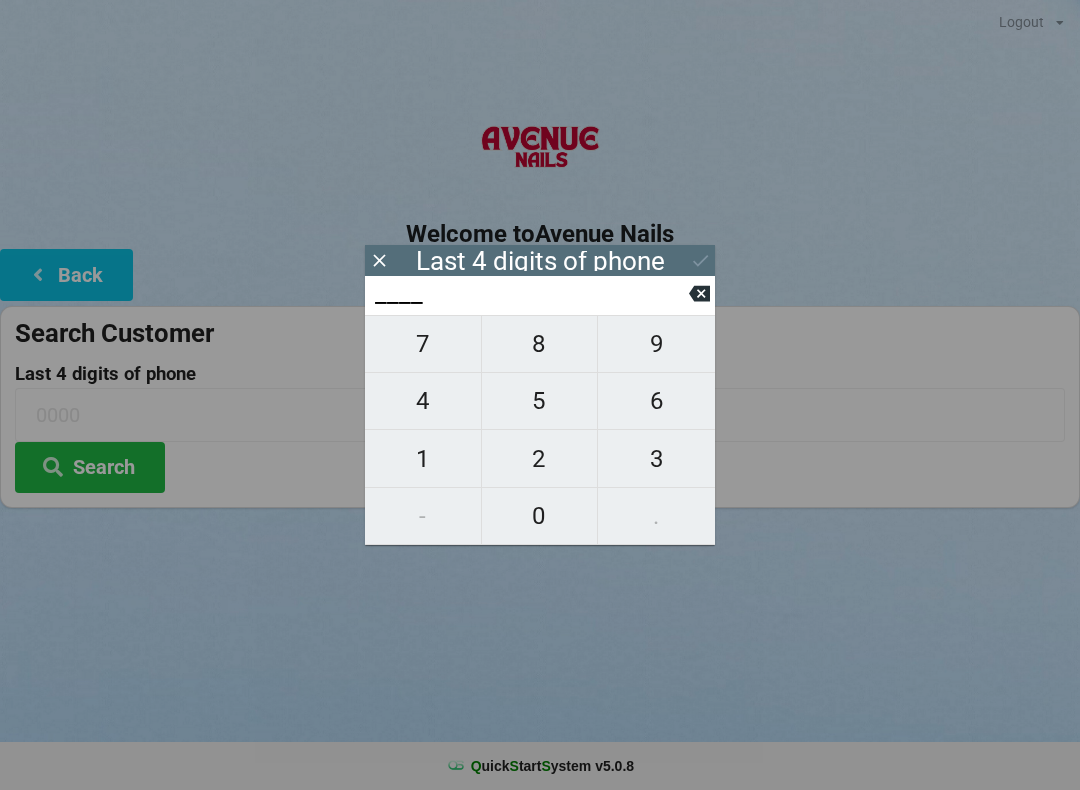 click on "8" at bounding box center (540, 344) 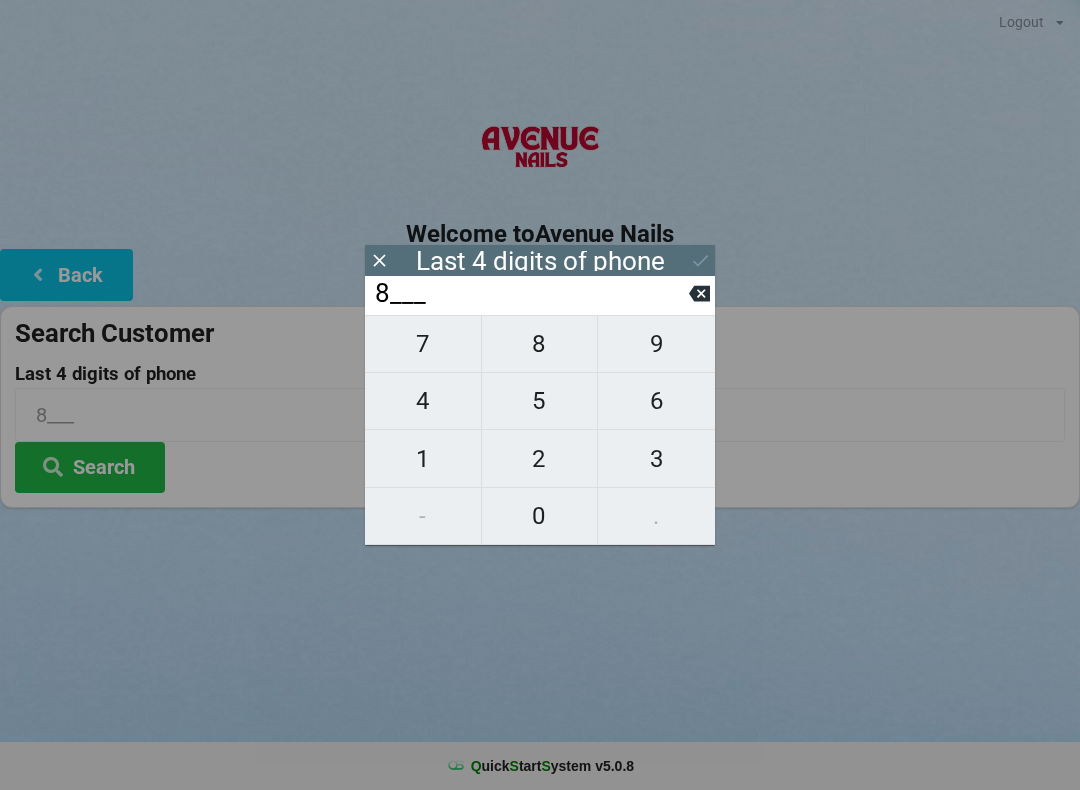 click on "1" at bounding box center [423, 459] 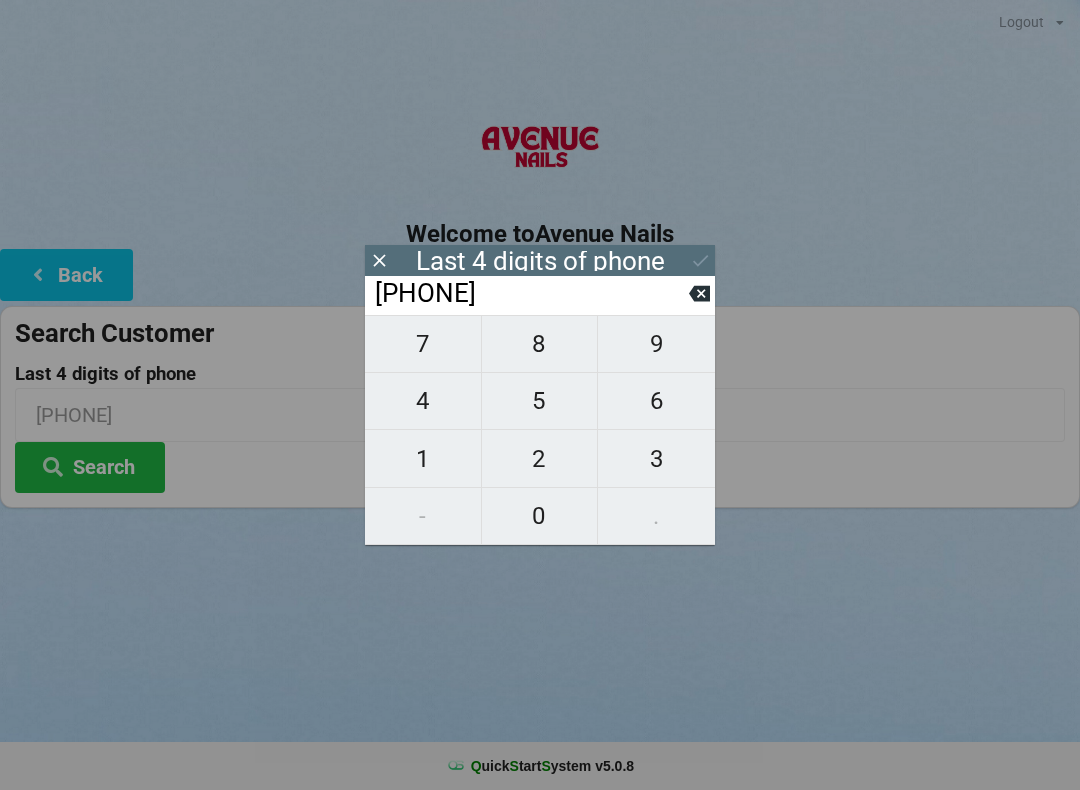 click on "1" at bounding box center (423, 459) 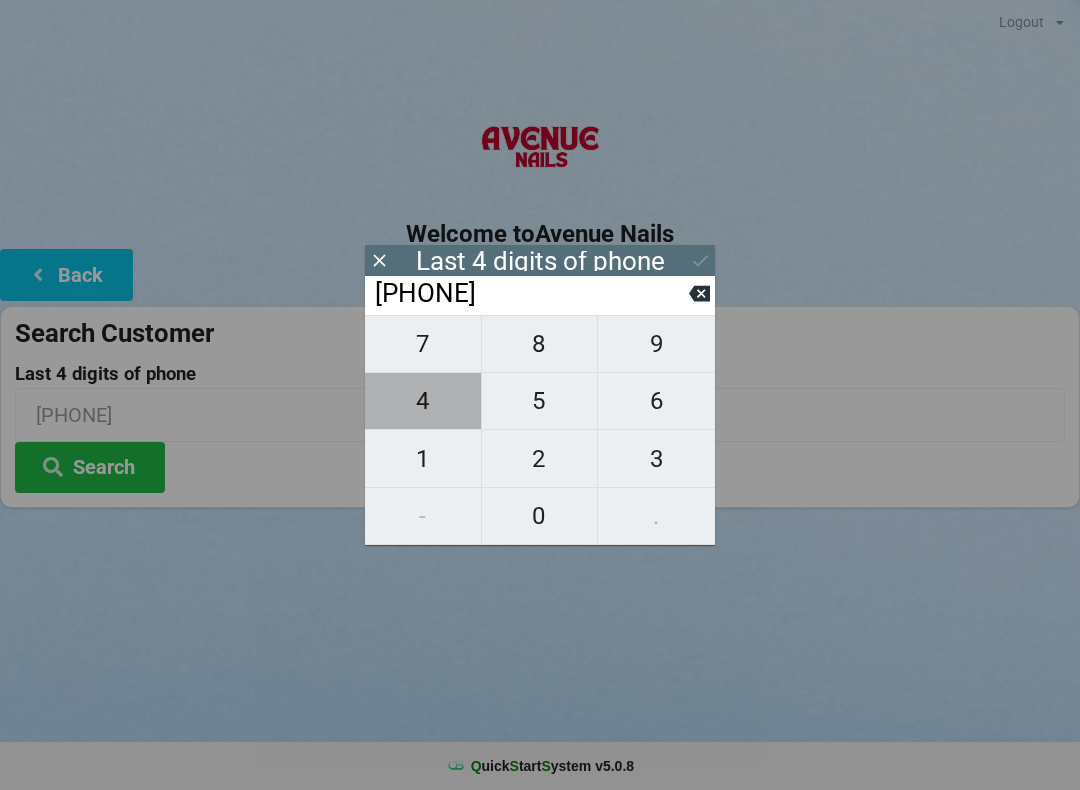 click on "4" at bounding box center (423, 401) 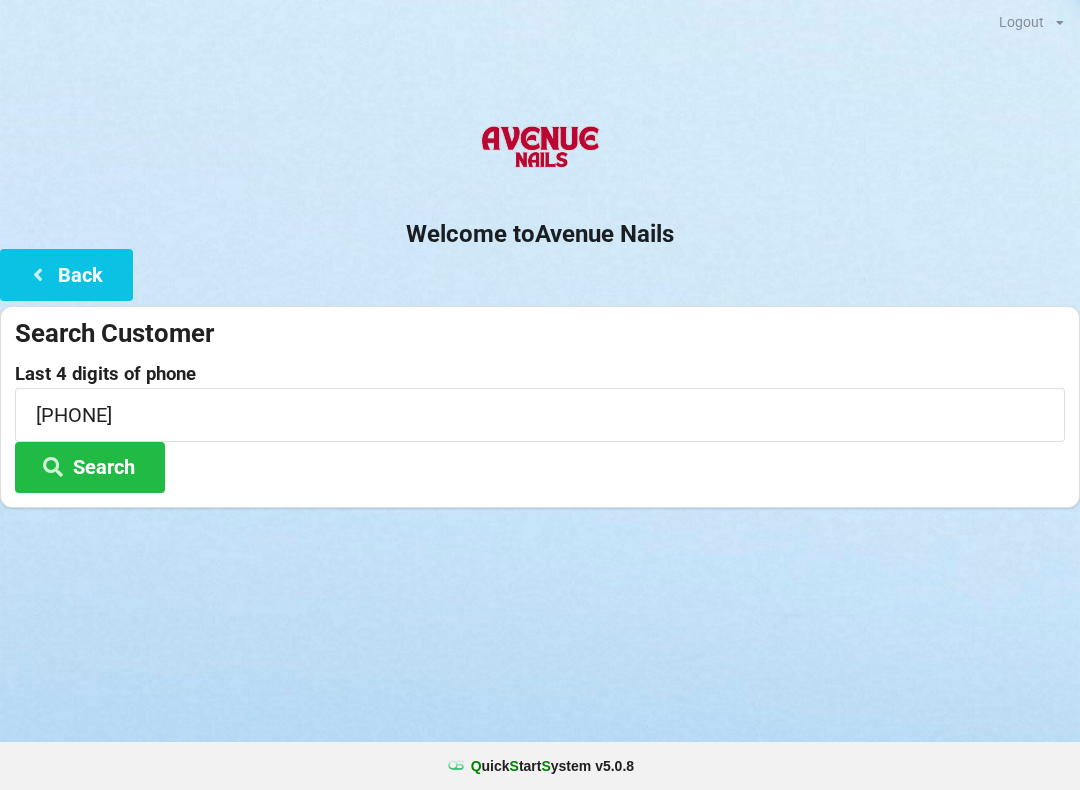 click on "Search" at bounding box center [90, 467] 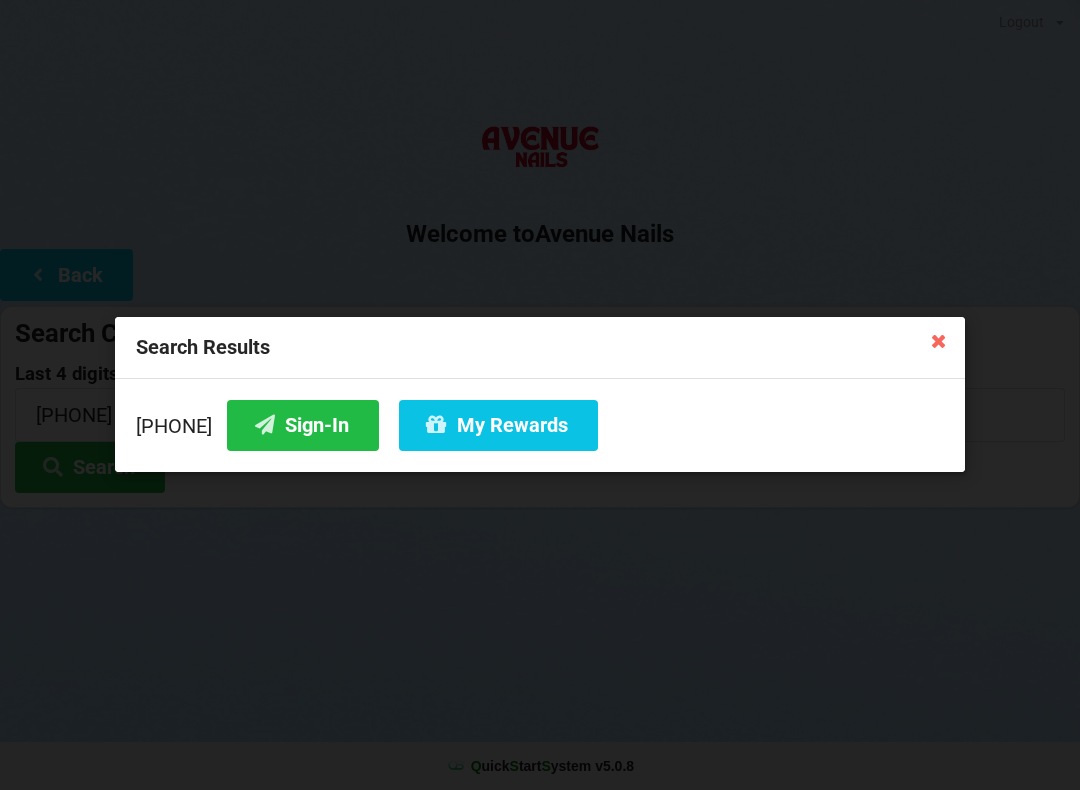 click on "Sign-In" at bounding box center [303, 425] 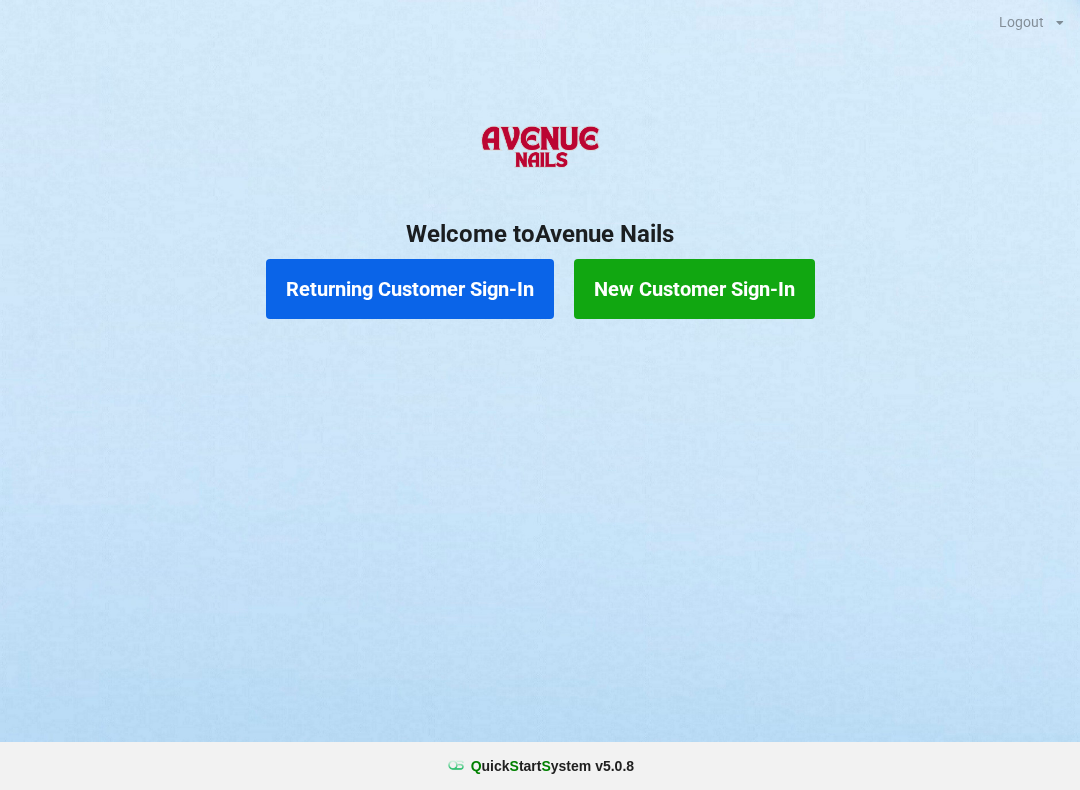 click on "New Customer Sign-In" at bounding box center [694, 289] 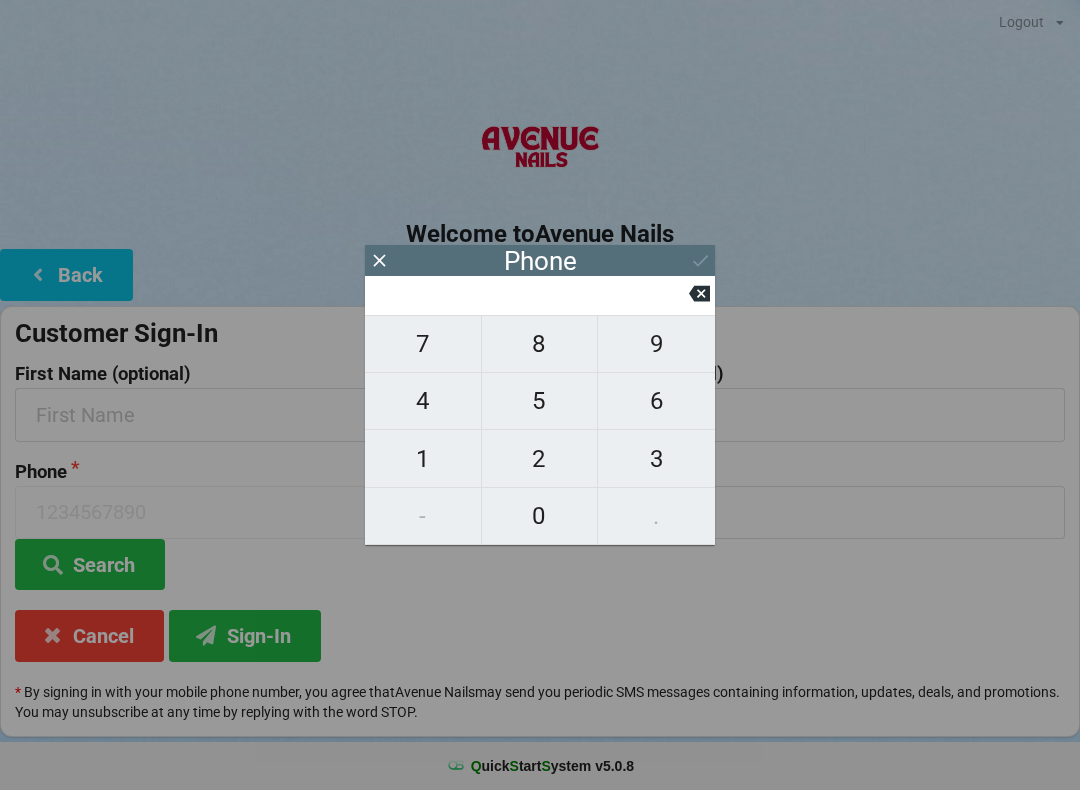 click on "4" at bounding box center [423, 401] 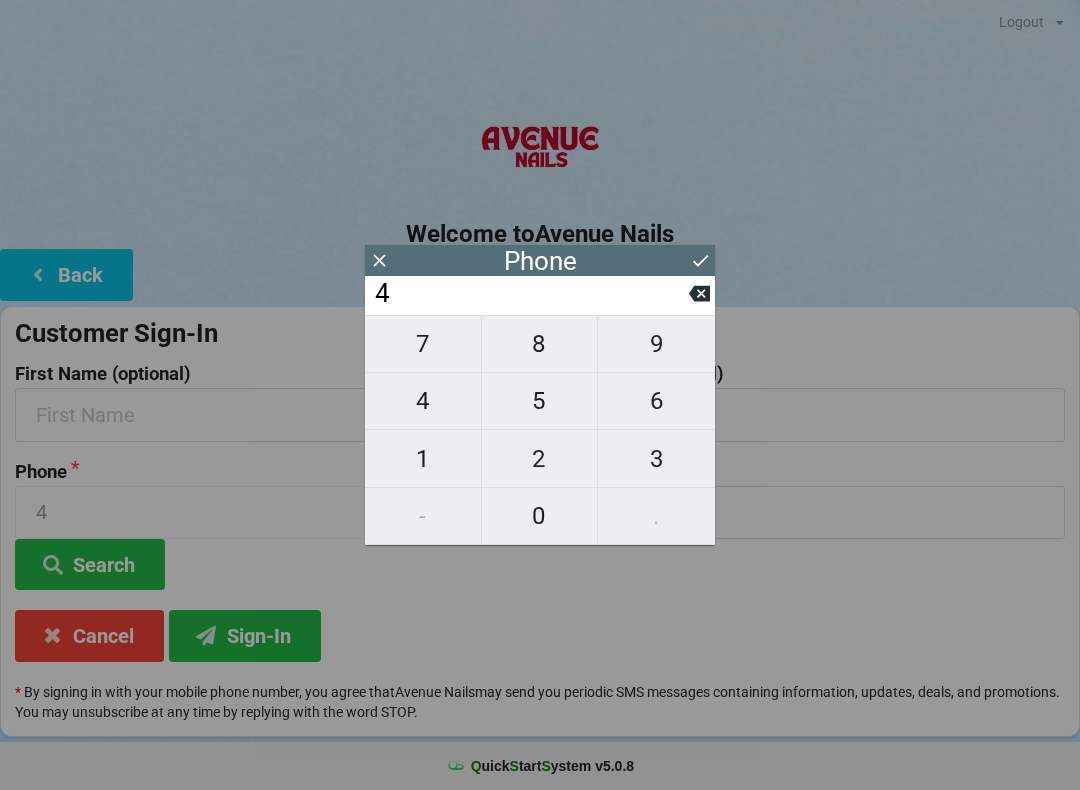 click on "0" at bounding box center [540, 516] 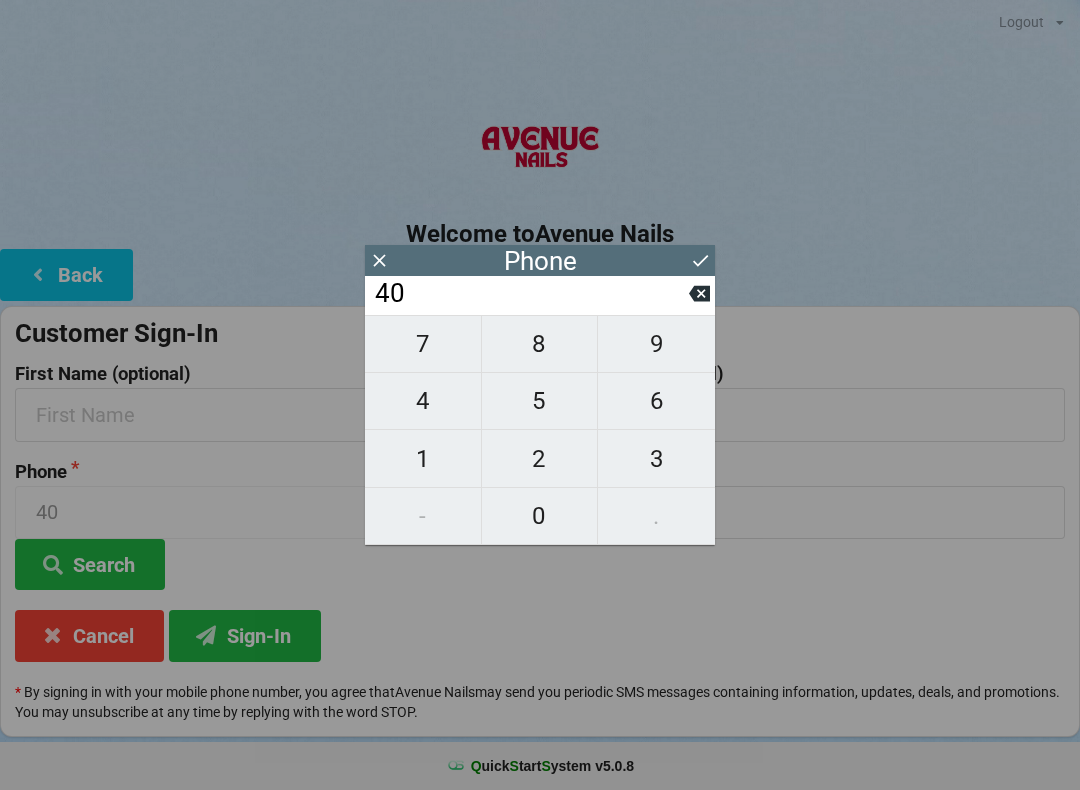 click on "7" at bounding box center [423, 344] 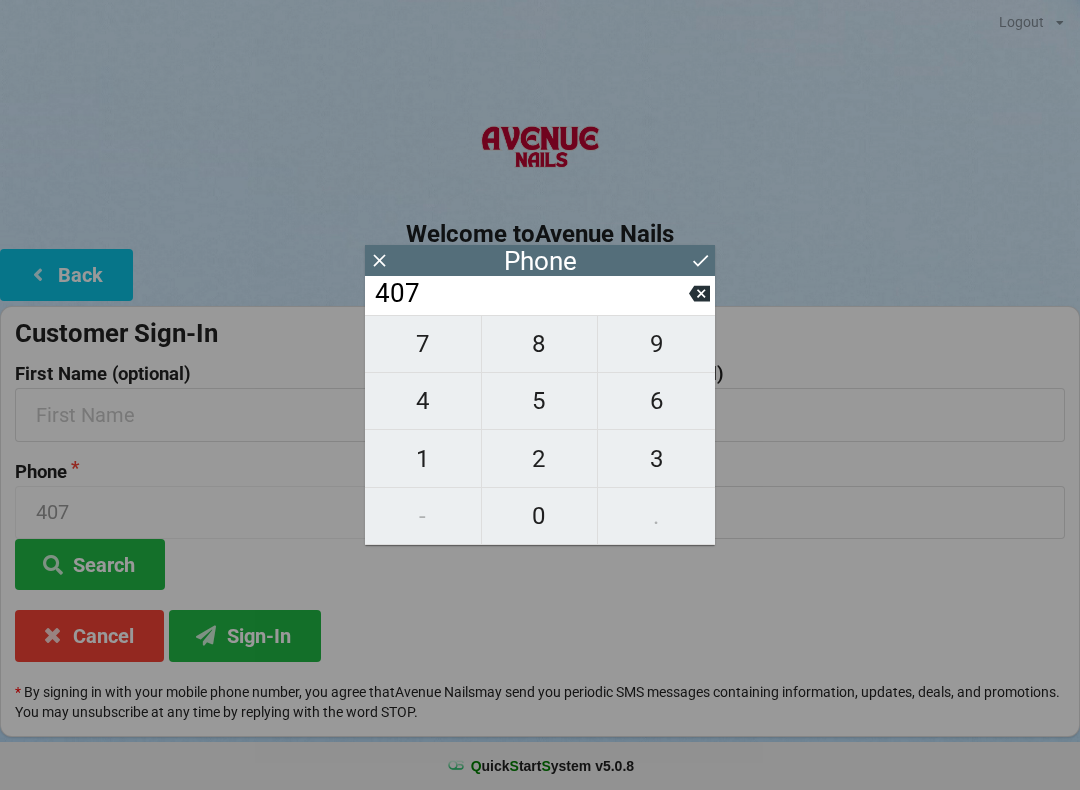 click on "9" at bounding box center (656, 344) 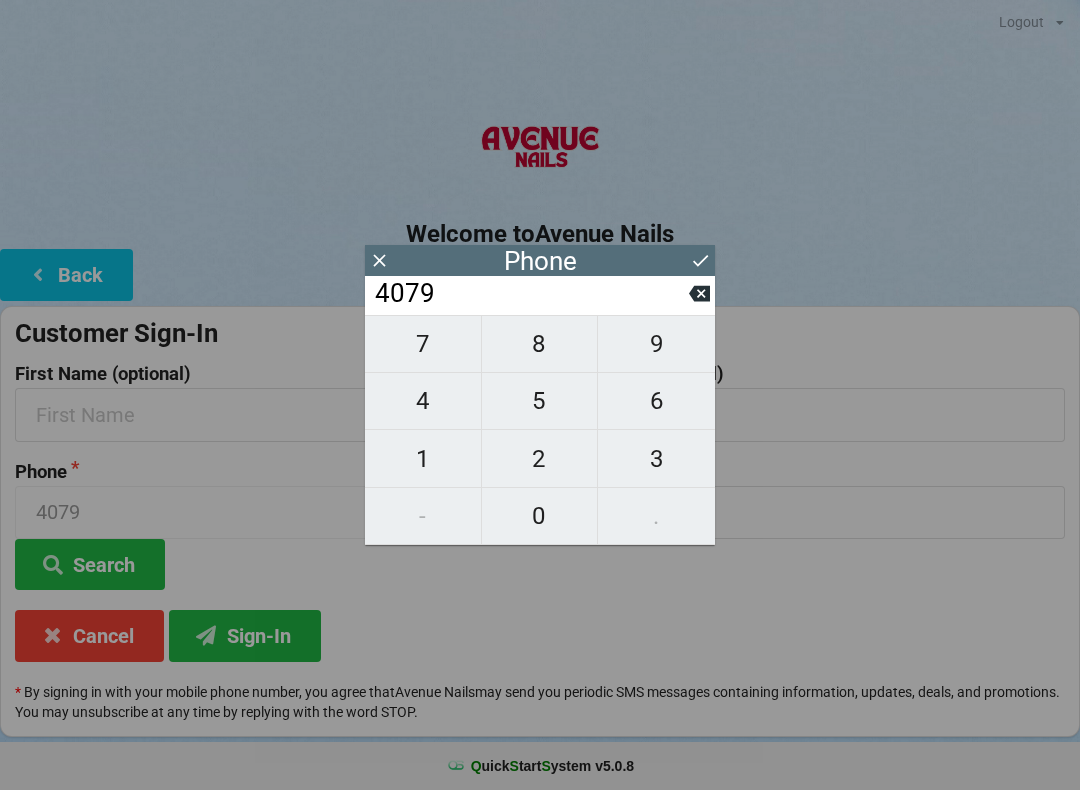 click on "8" at bounding box center [540, 344] 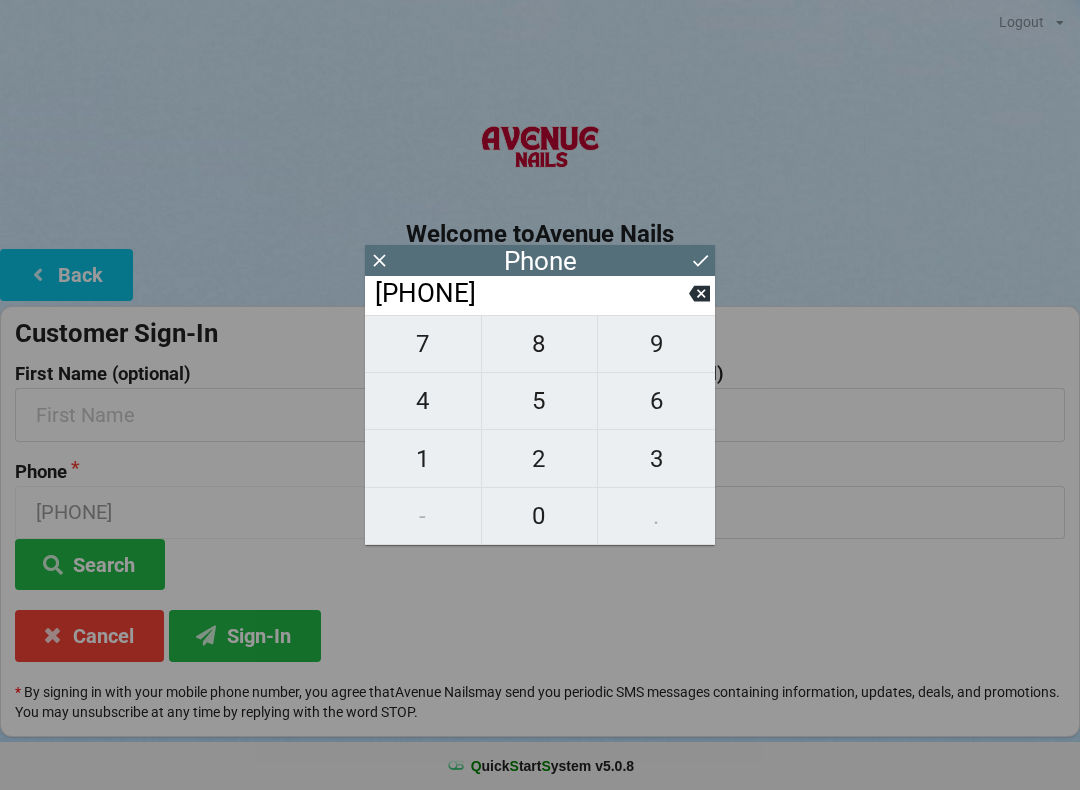 click on "9" at bounding box center [656, 344] 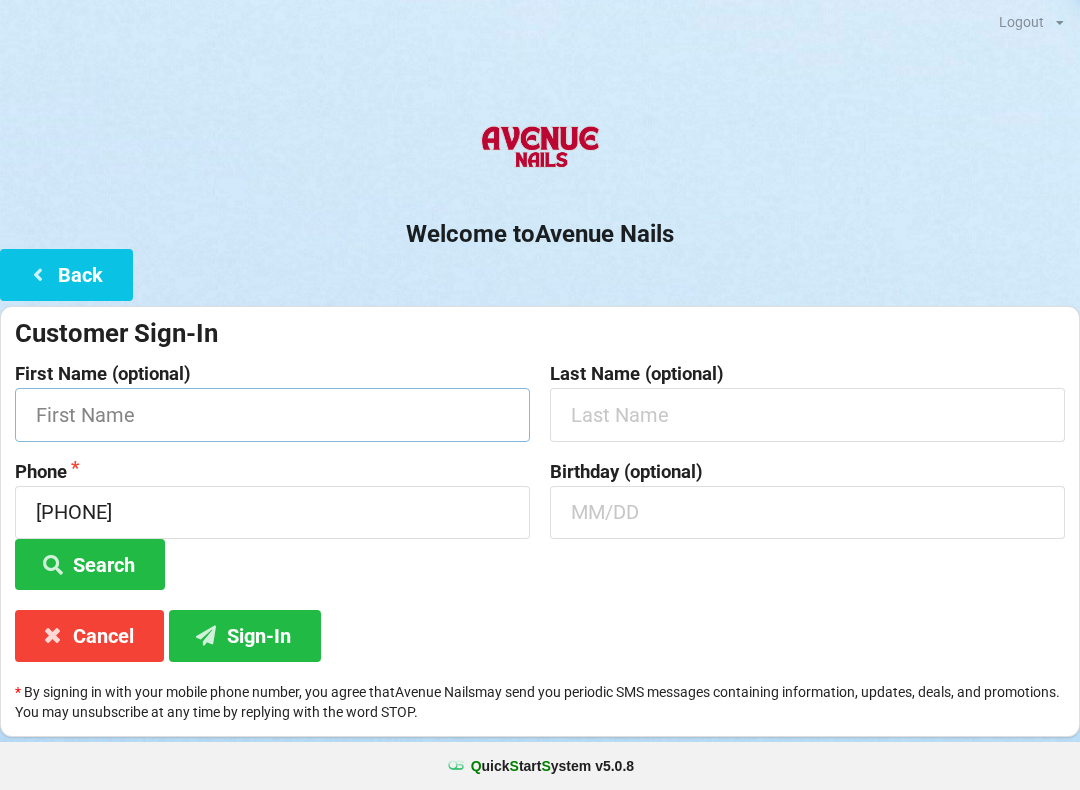 click at bounding box center [272, 414] 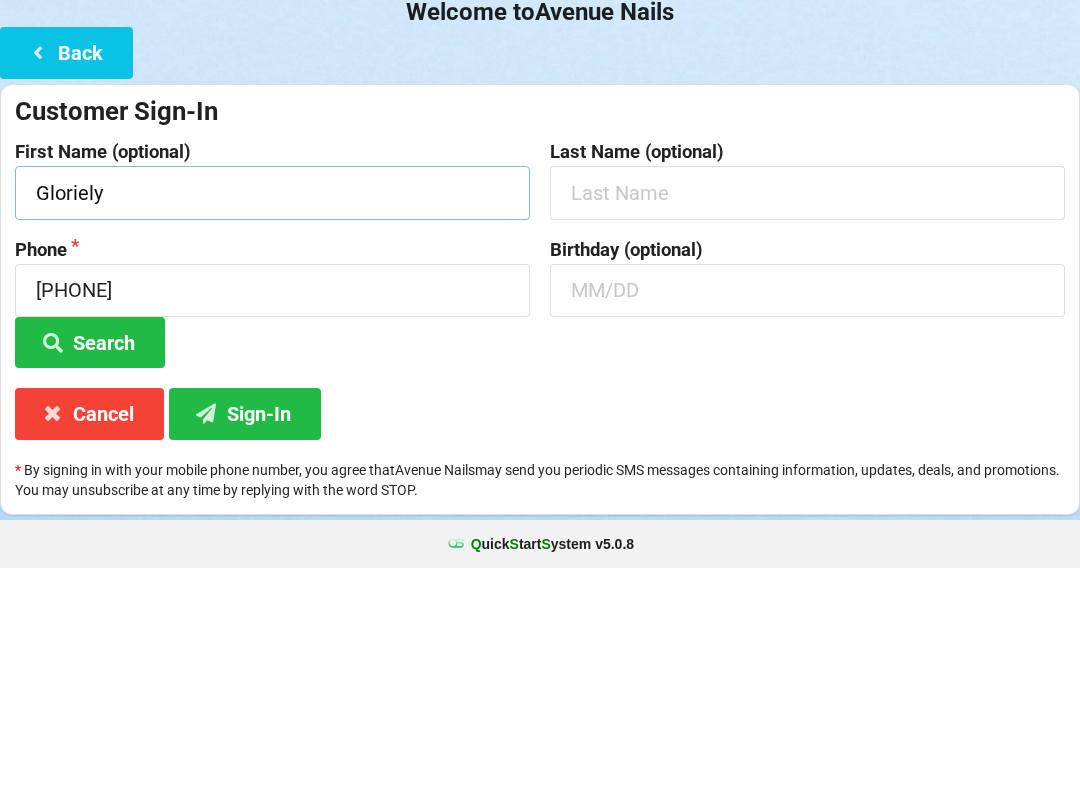 type on "Gloriely" 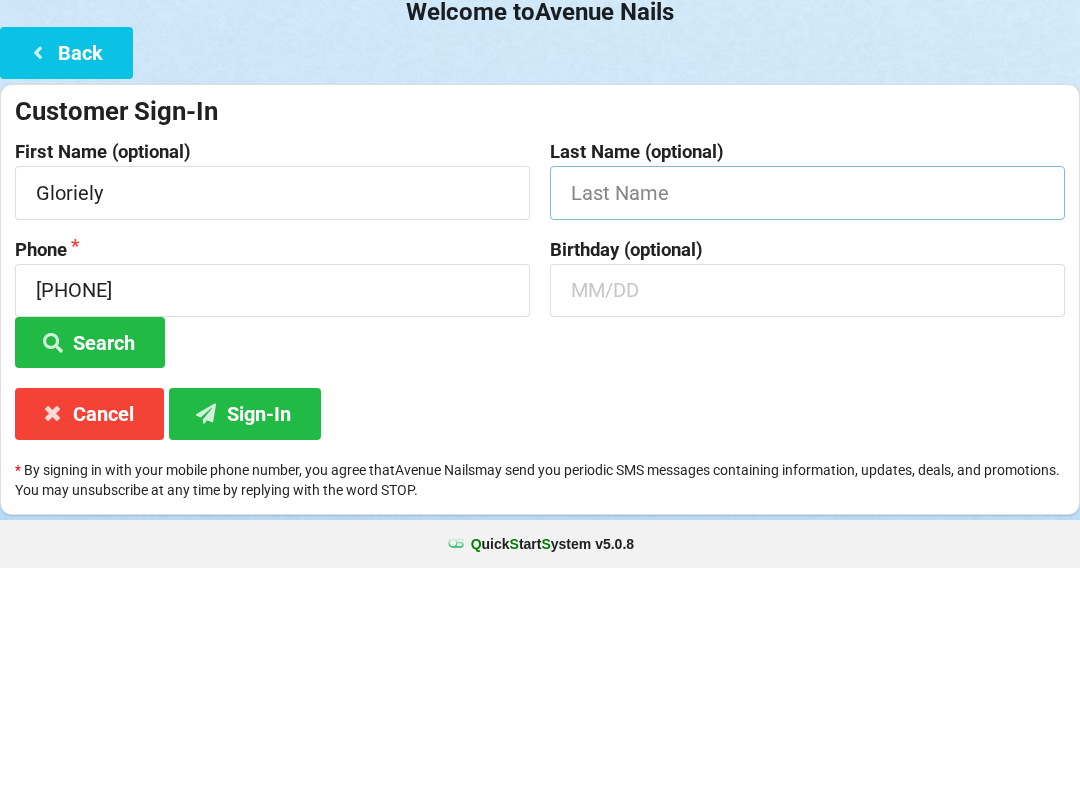click at bounding box center [807, 414] 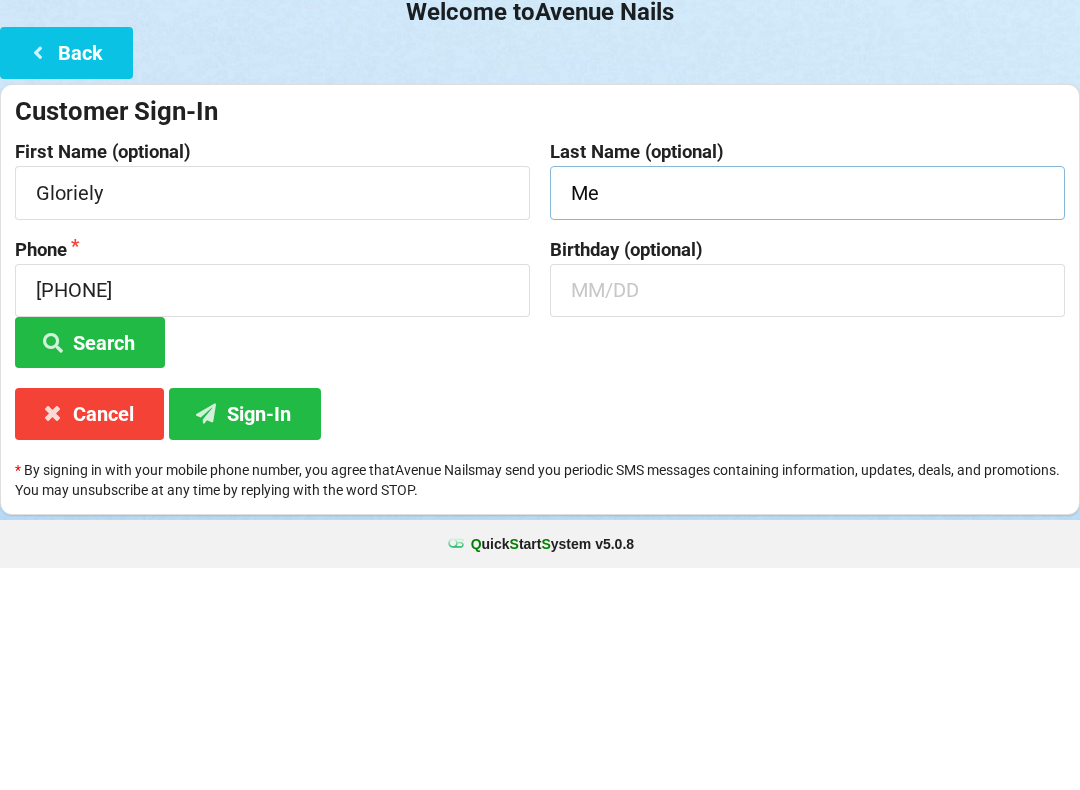 type on "M" 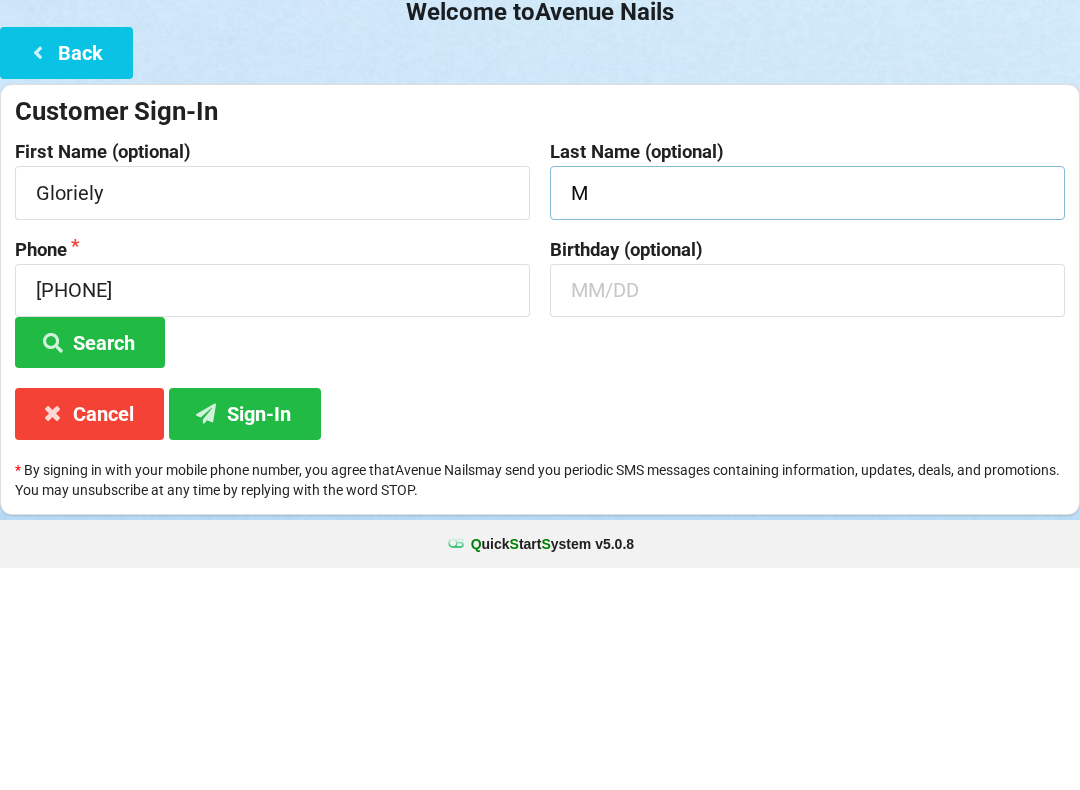 type 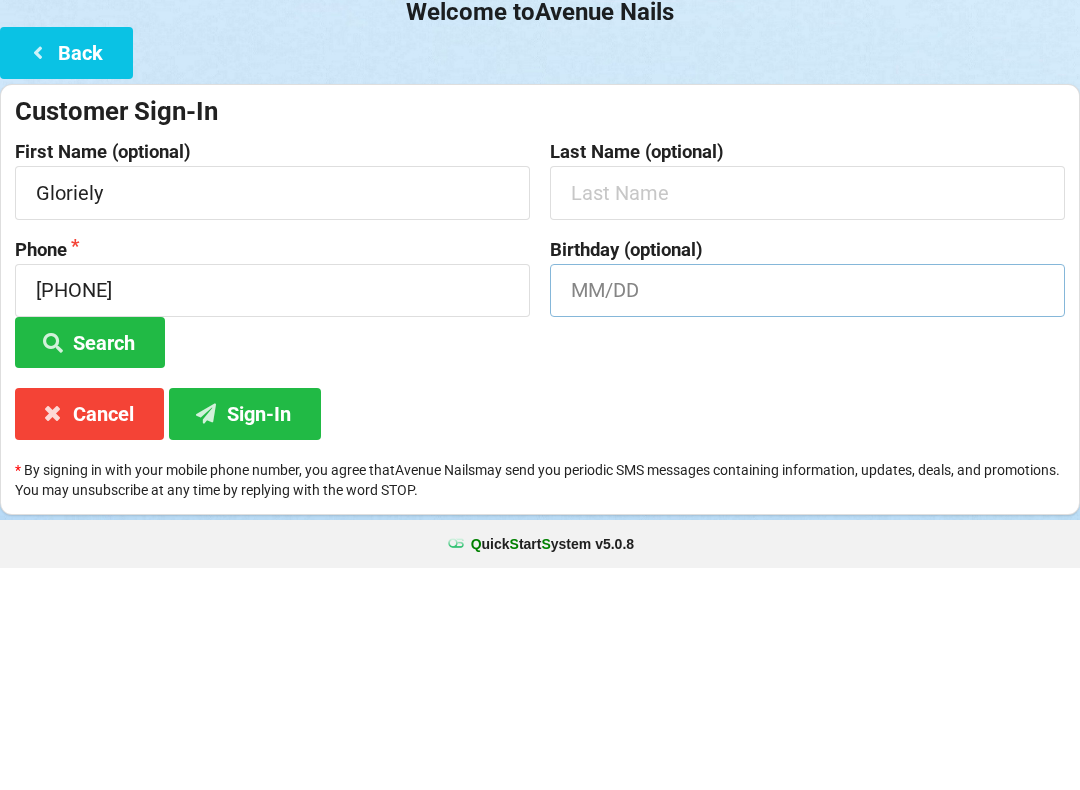 click at bounding box center [807, 512] 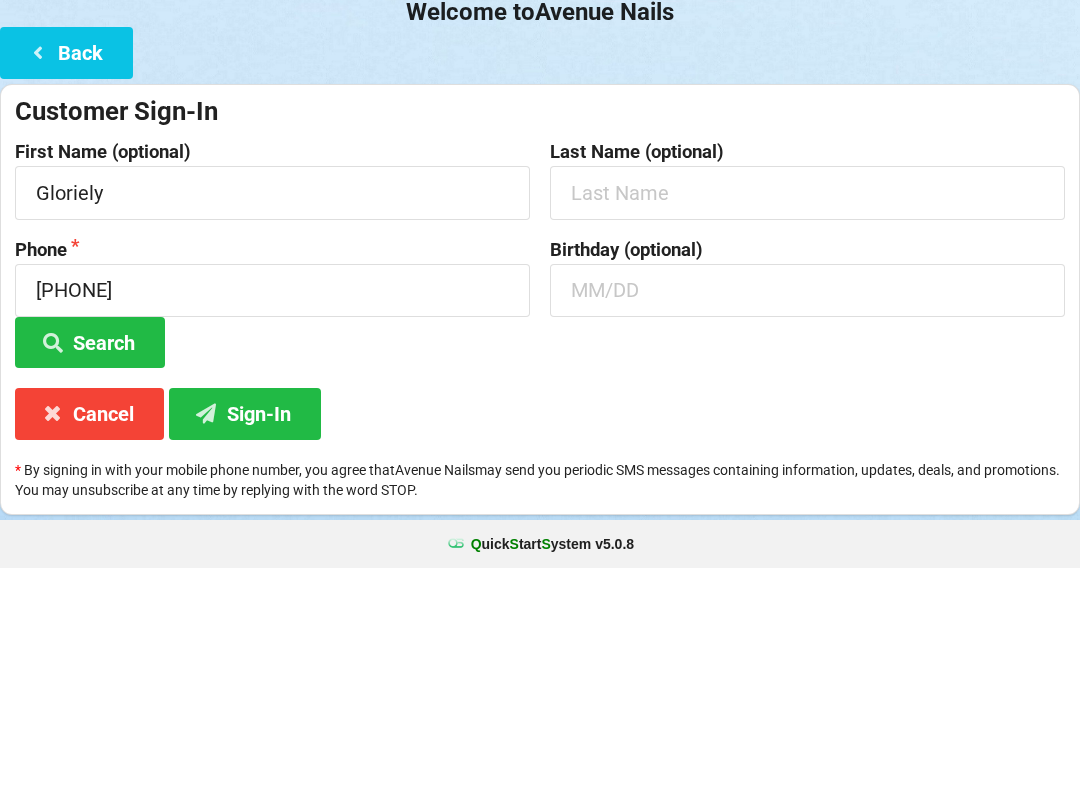 click on "Search" at bounding box center (90, 564) 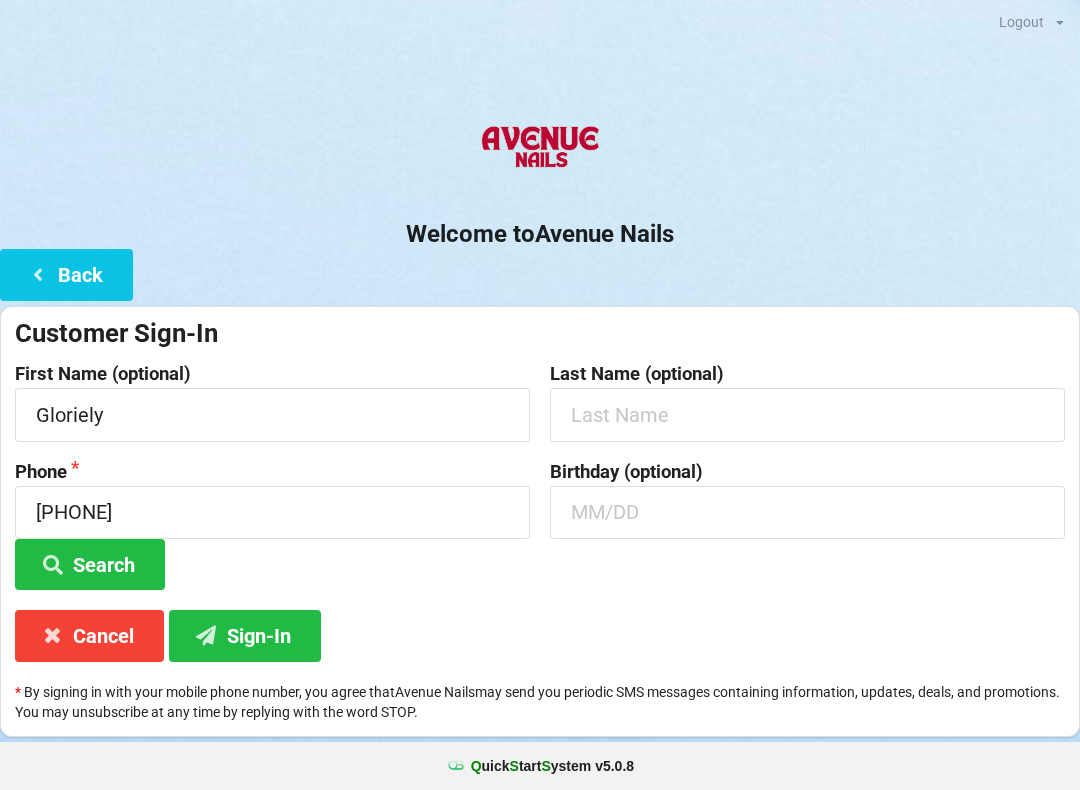 click on "Sign-In" at bounding box center [245, 635] 